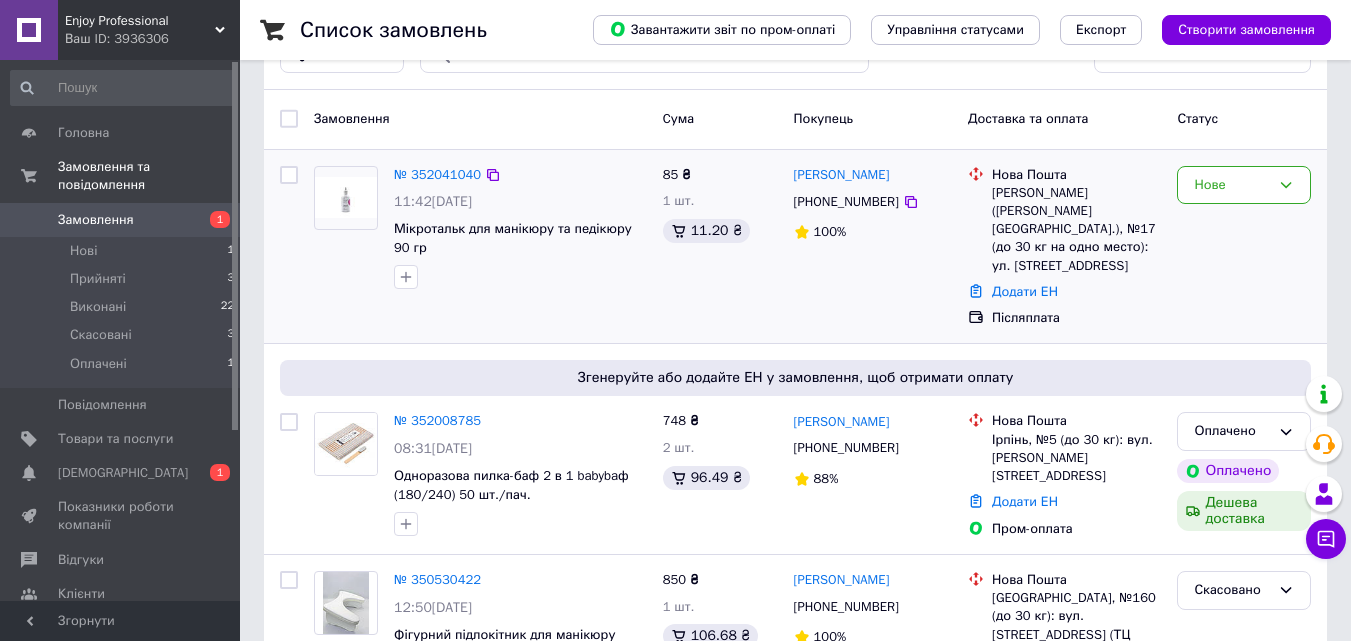 scroll, scrollTop: 100, scrollLeft: 0, axis: vertical 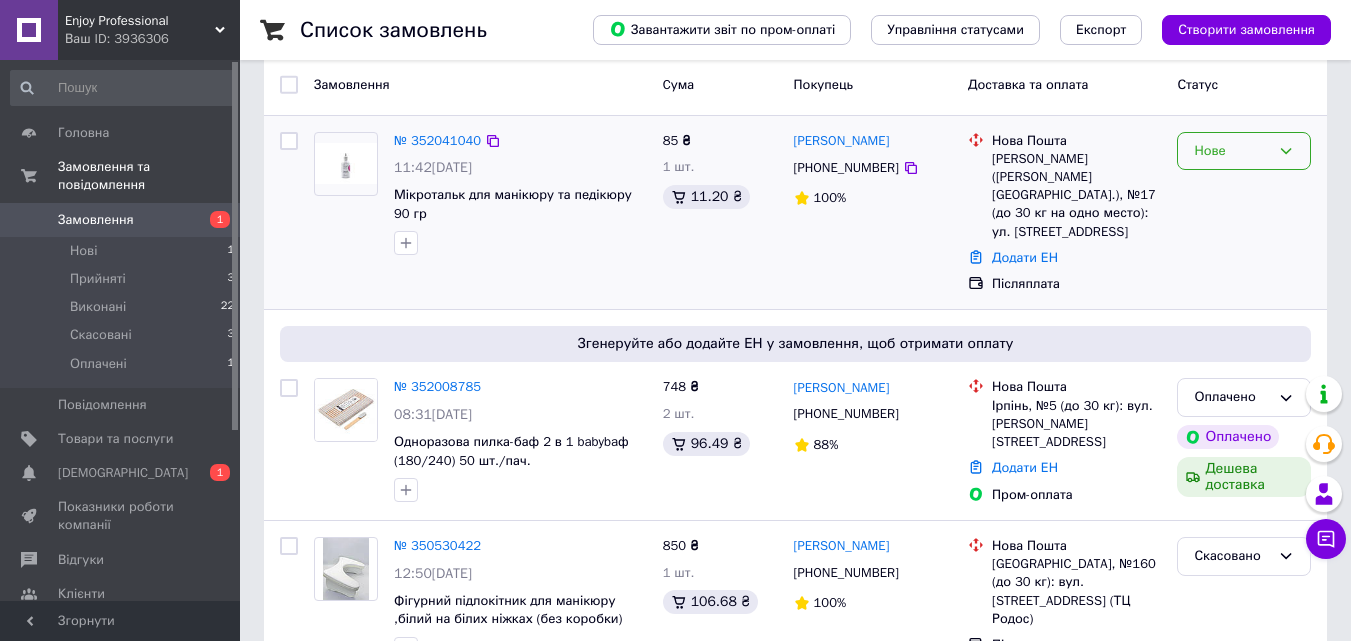 click 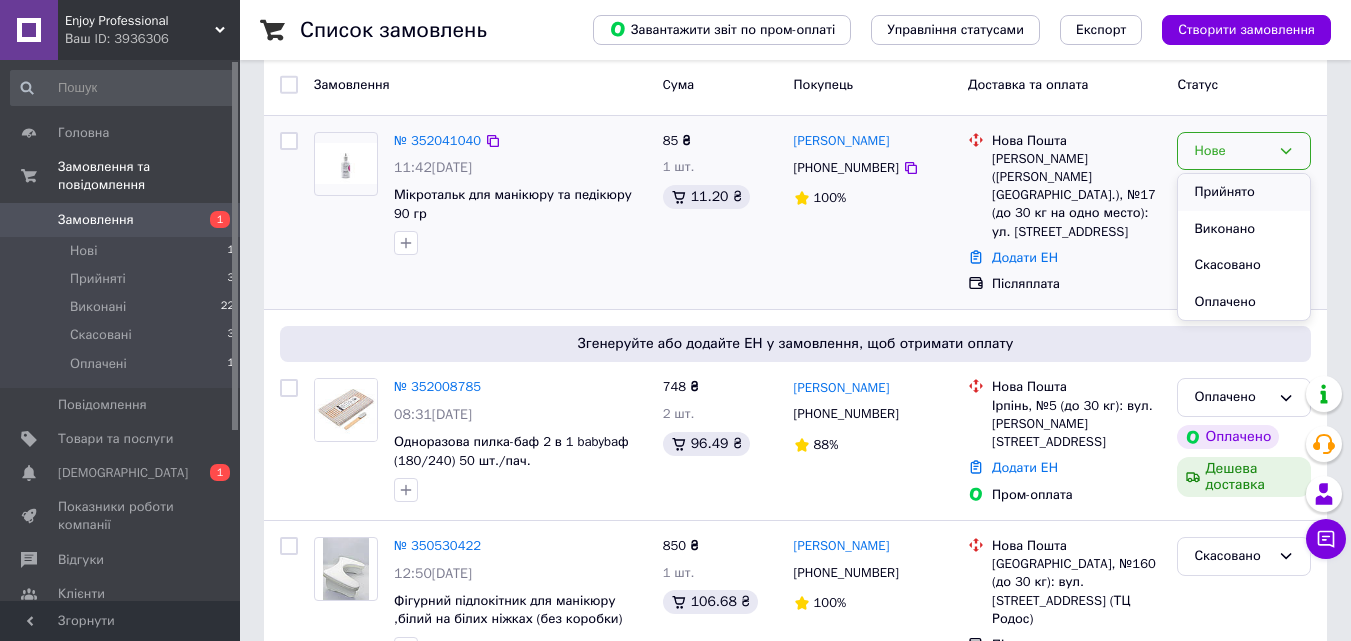 click on "Прийнято" at bounding box center (1244, 192) 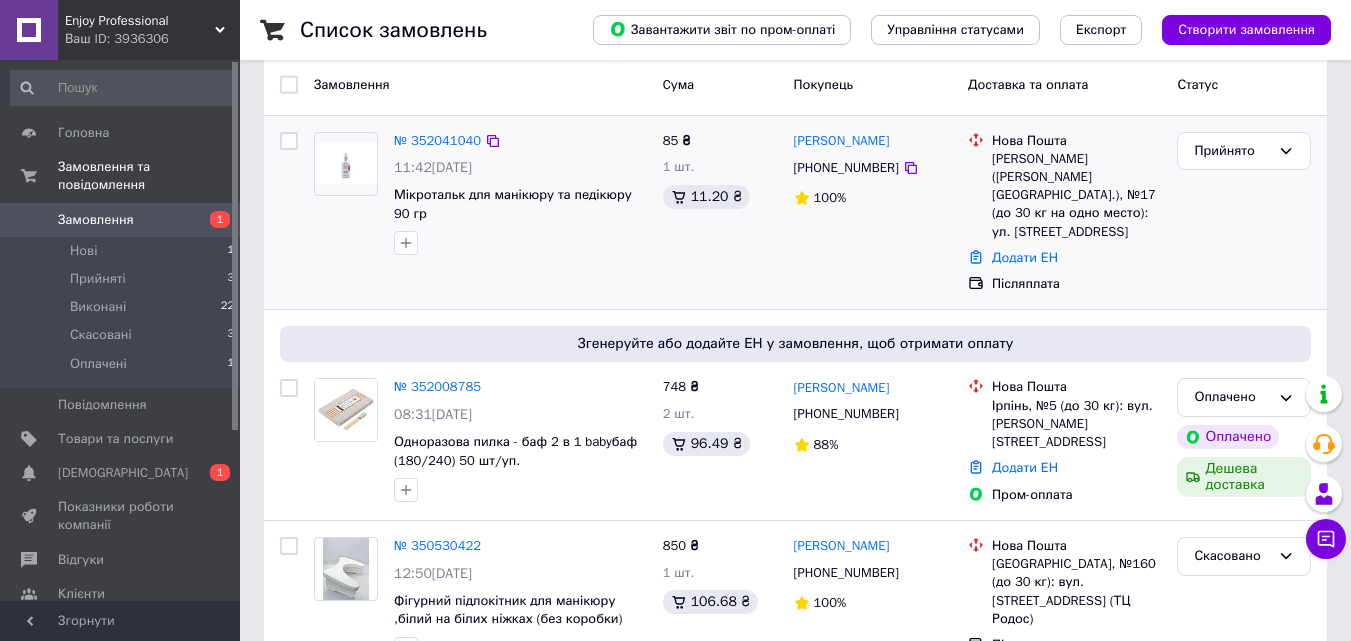scroll, scrollTop: 0, scrollLeft: 0, axis: both 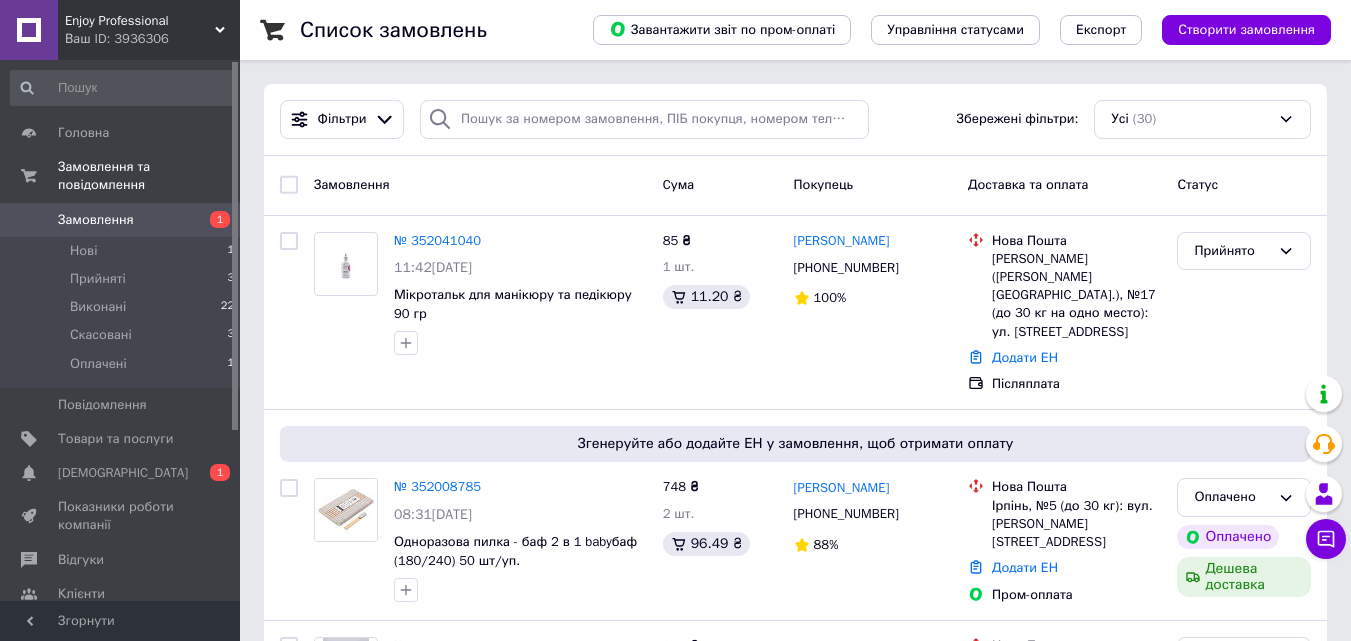 drag, startPoint x: 468, startPoint y: 238, endPoint x: 487, endPoint y: 241, distance: 19.235384 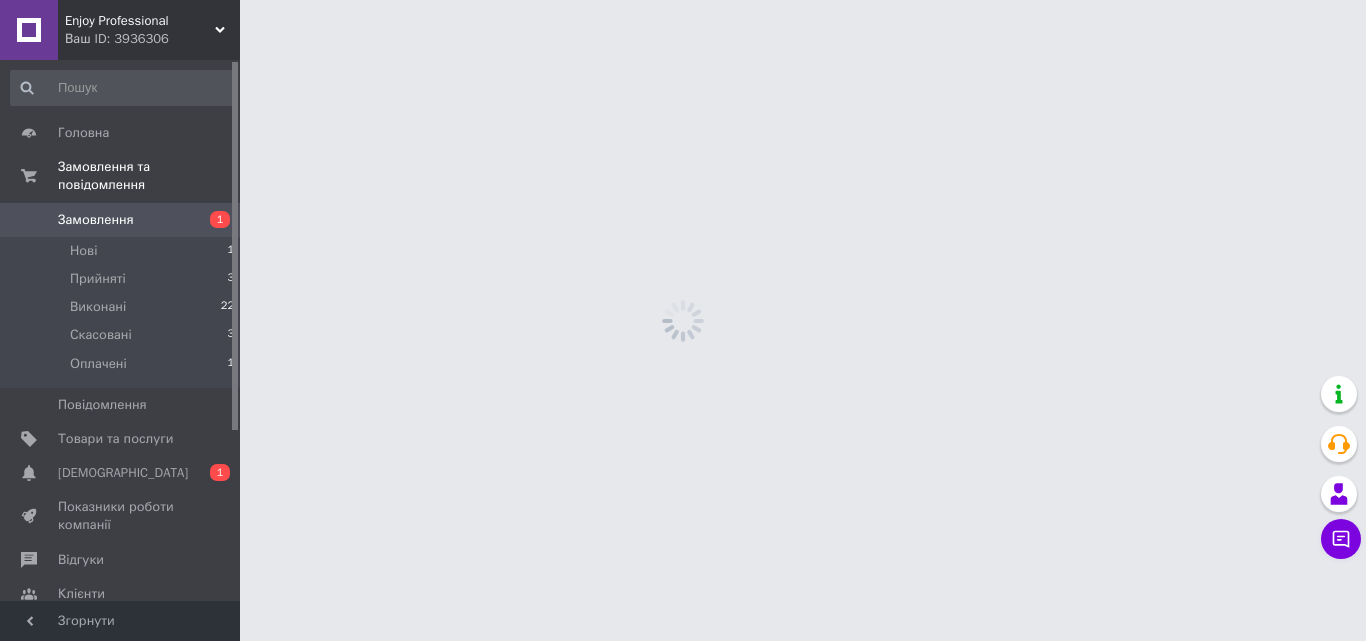 click on "Enjoy Professional Ваш ID: 3936306 Сайт Enjoy Professional Кабінет покупця Перевірити стан системи Сторінка на порталі Довідка Вийти Головна Замовлення та повідомлення Замовлення 1 Нові 1 Прийняті 3 Виконані 22 Скасовані 3 Оплачені 1 Повідомлення 0 Товари та послуги Сповіщення 0 1 Показники роботи компанії Відгуки Клієнти Каталог ProSale Аналітика Управління сайтом Гаманець компанії [PERSON_NAME] Тарифи та рахунки Prom мікс 1 000 Згорнути" at bounding box center [683, 0] 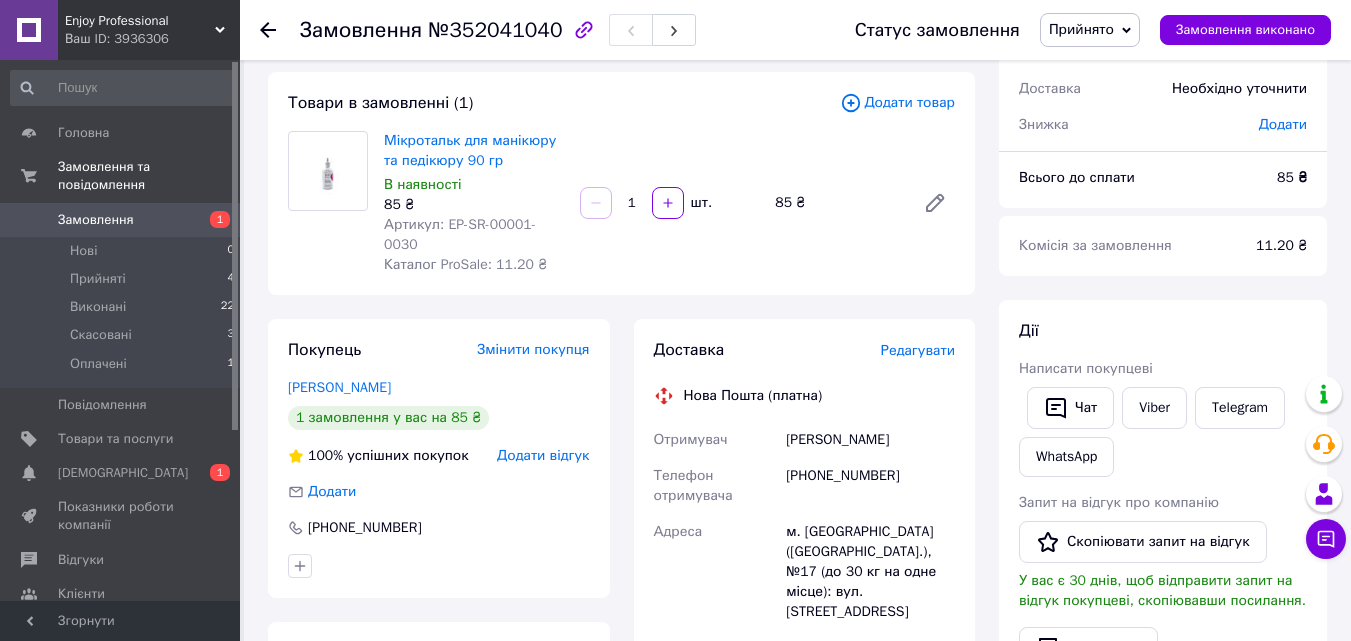 scroll, scrollTop: 200, scrollLeft: 0, axis: vertical 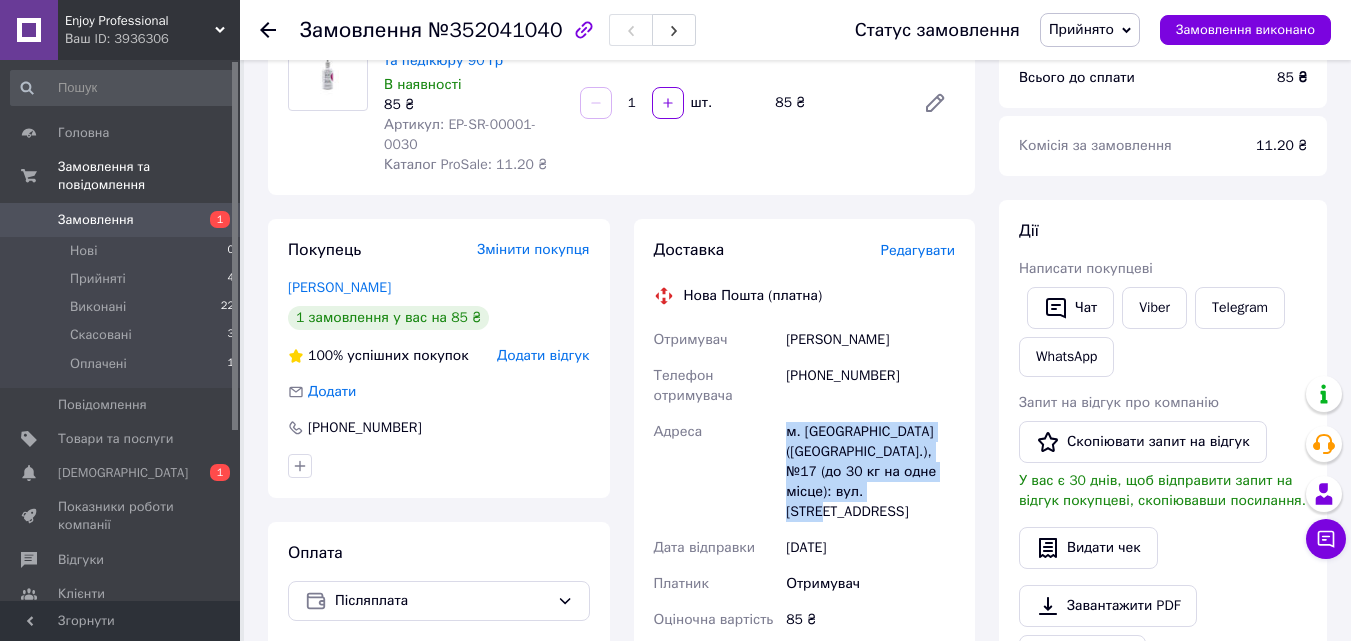 drag, startPoint x: 789, startPoint y: 420, endPoint x: 919, endPoint y: 467, distance: 138.2353 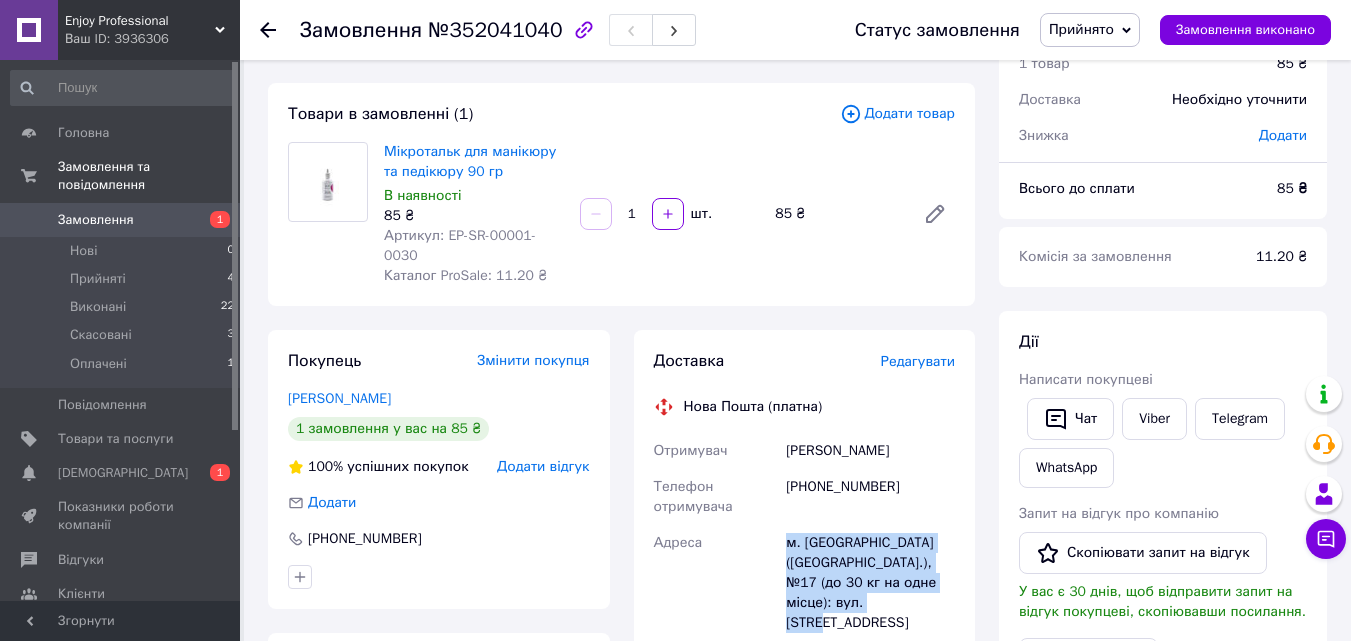 scroll, scrollTop: 200, scrollLeft: 0, axis: vertical 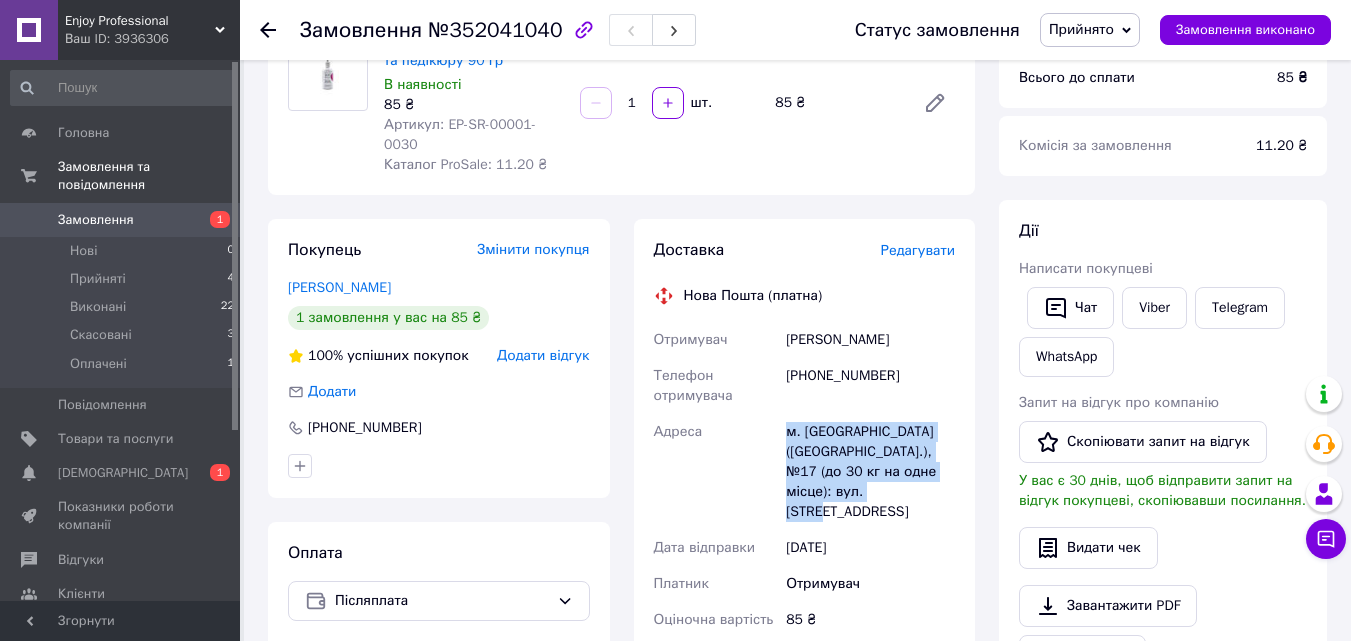 copy on "м. [GEOGRAPHIC_DATA] ([GEOGRAPHIC_DATA].), №17 (до 30 кг на одне місце): вул. [STREET_ADDRESS]" 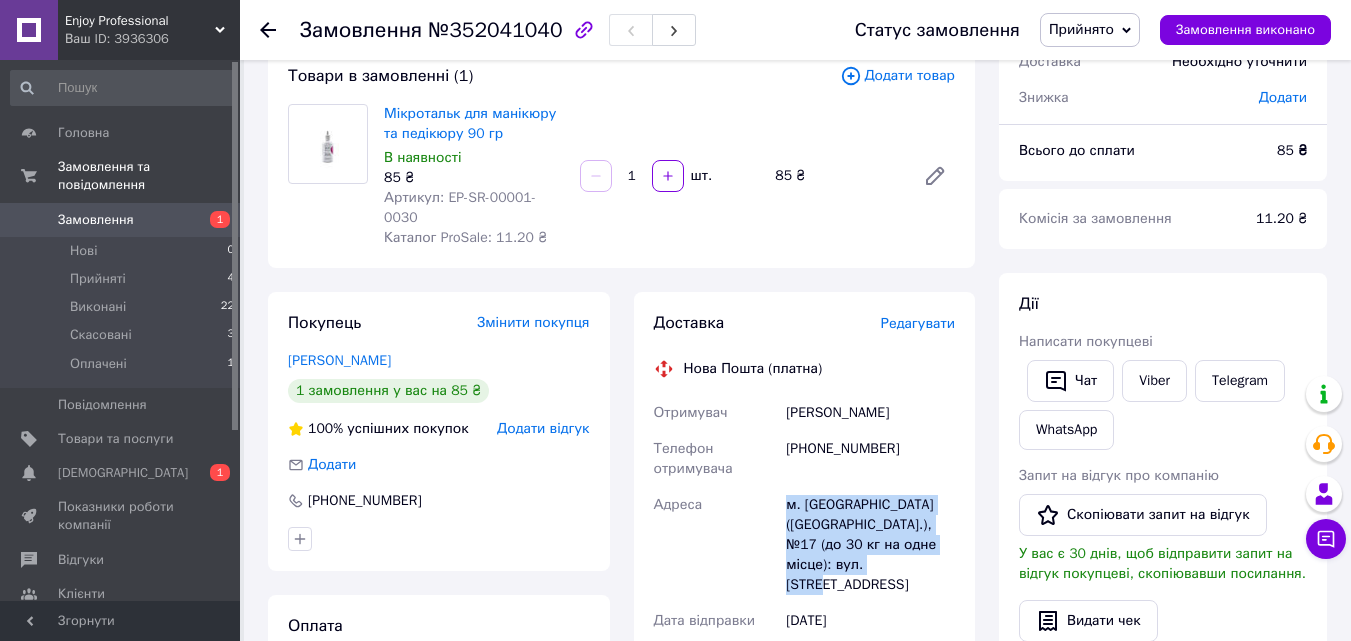 scroll, scrollTop: 100, scrollLeft: 0, axis: vertical 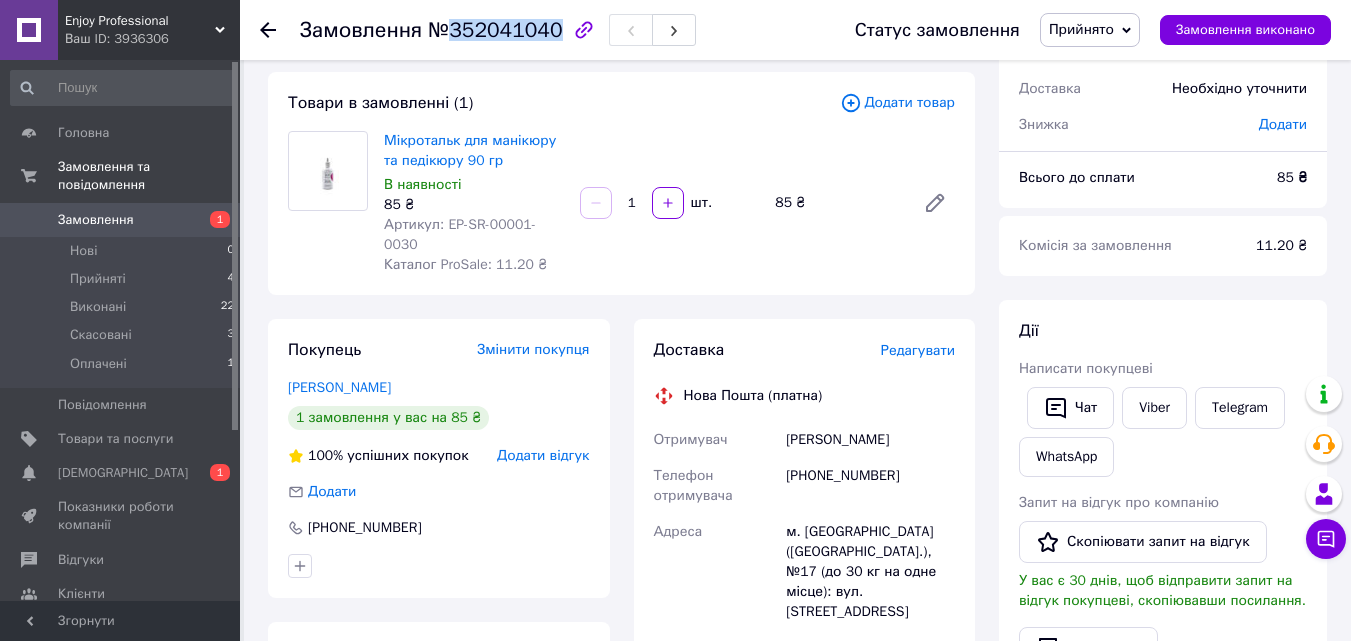 drag, startPoint x: 450, startPoint y: 34, endPoint x: 547, endPoint y: 37, distance: 97.04638 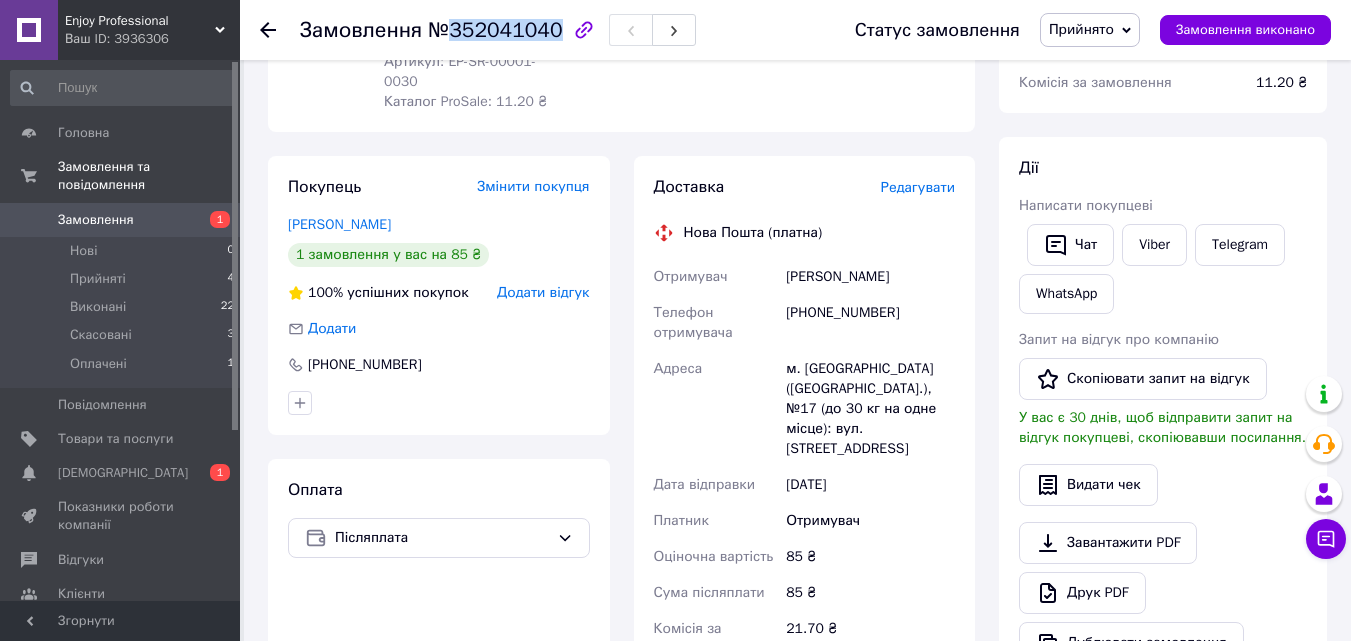 scroll, scrollTop: 200, scrollLeft: 0, axis: vertical 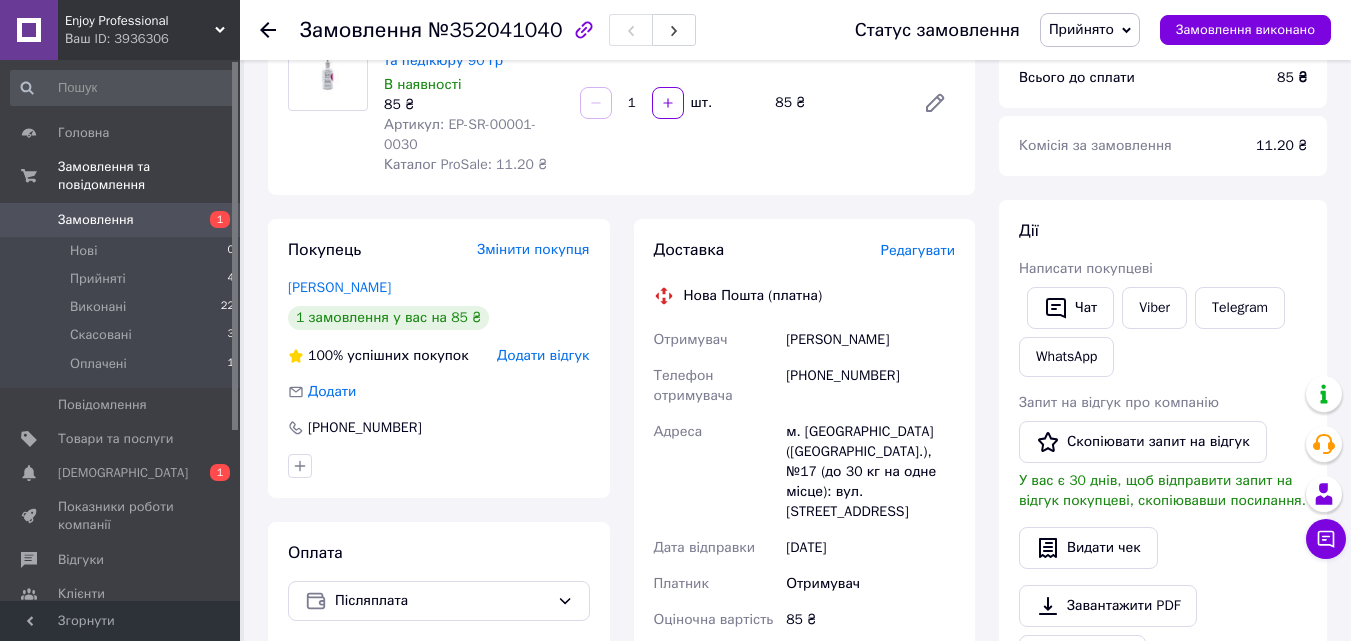 drag, startPoint x: 859, startPoint y: 357, endPoint x: 803, endPoint y: 380, distance: 60.53924 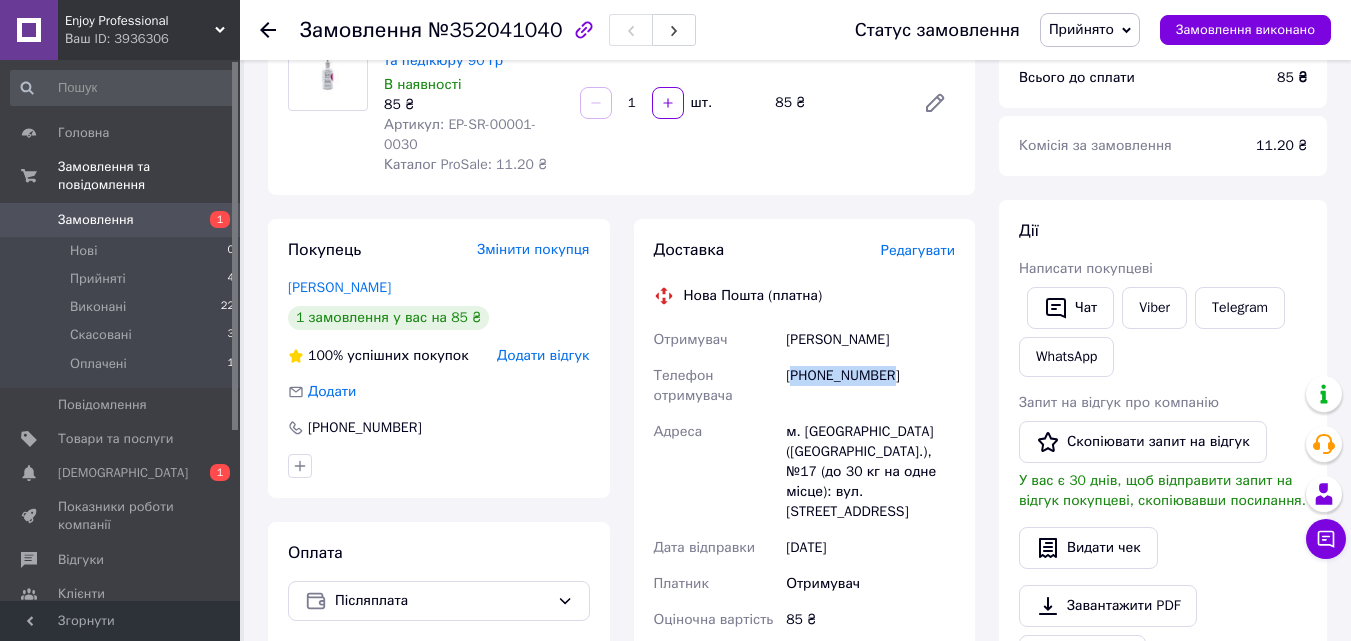 drag, startPoint x: 803, startPoint y: 355, endPoint x: 899, endPoint y: 369, distance: 97.015465 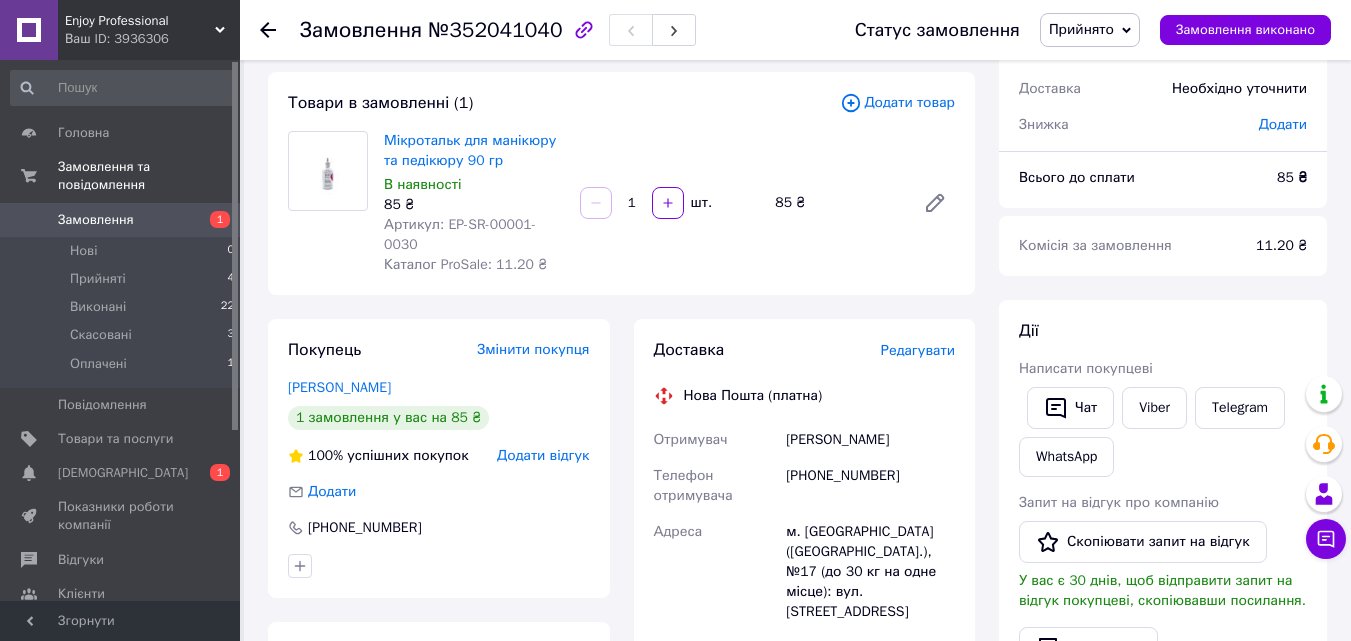 click 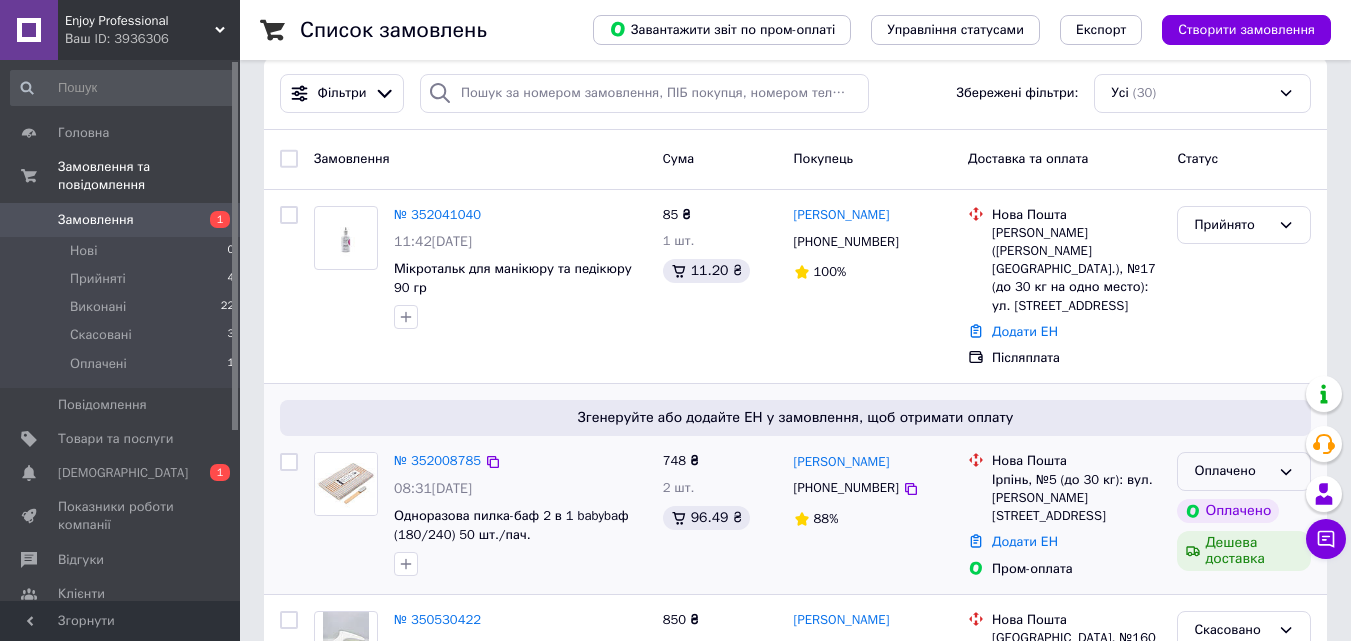 scroll, scrollTop: 100, scrollLeft: 0, axis: vertical 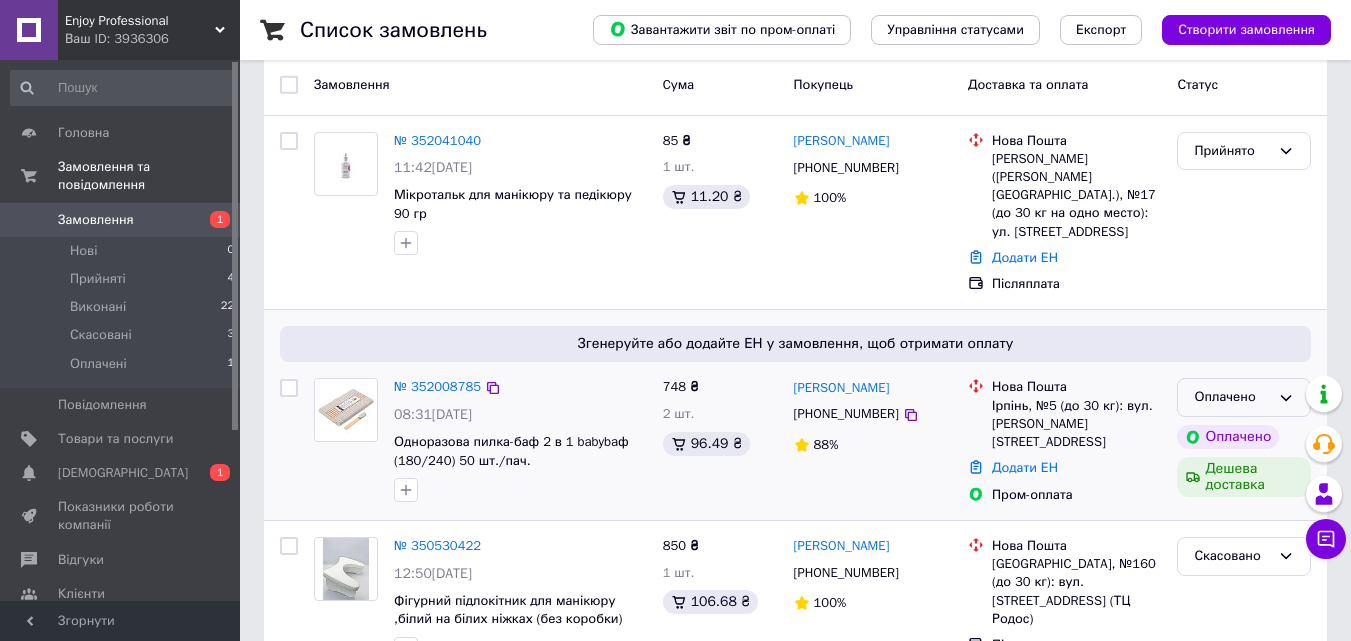 click 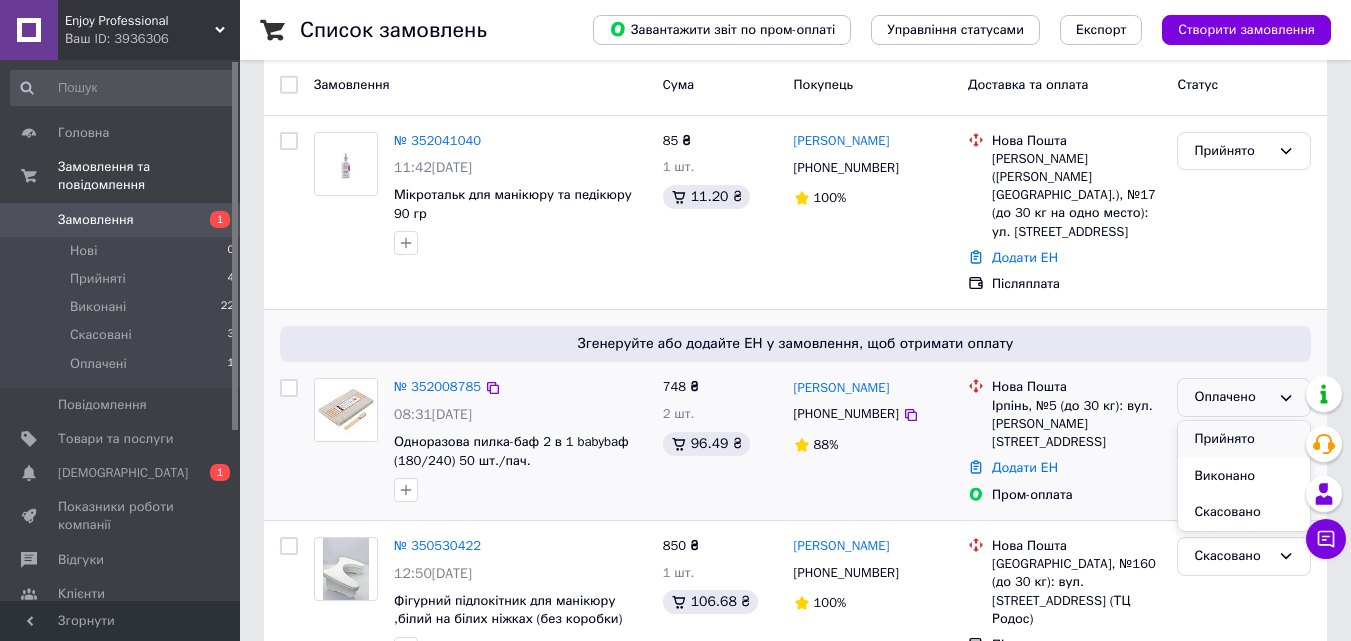 click on "Прийнято" at bounding box center (1244, 439) 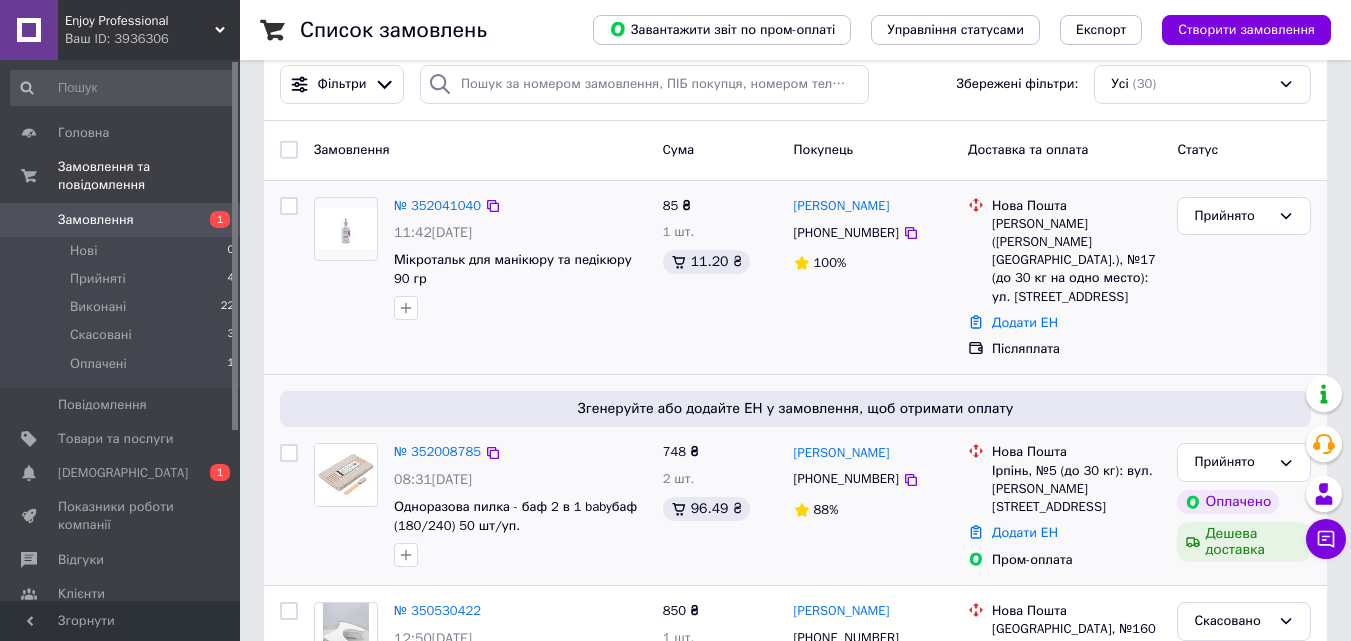 scroll, scrollTop: 0, scrollLeft: 0, axis: both 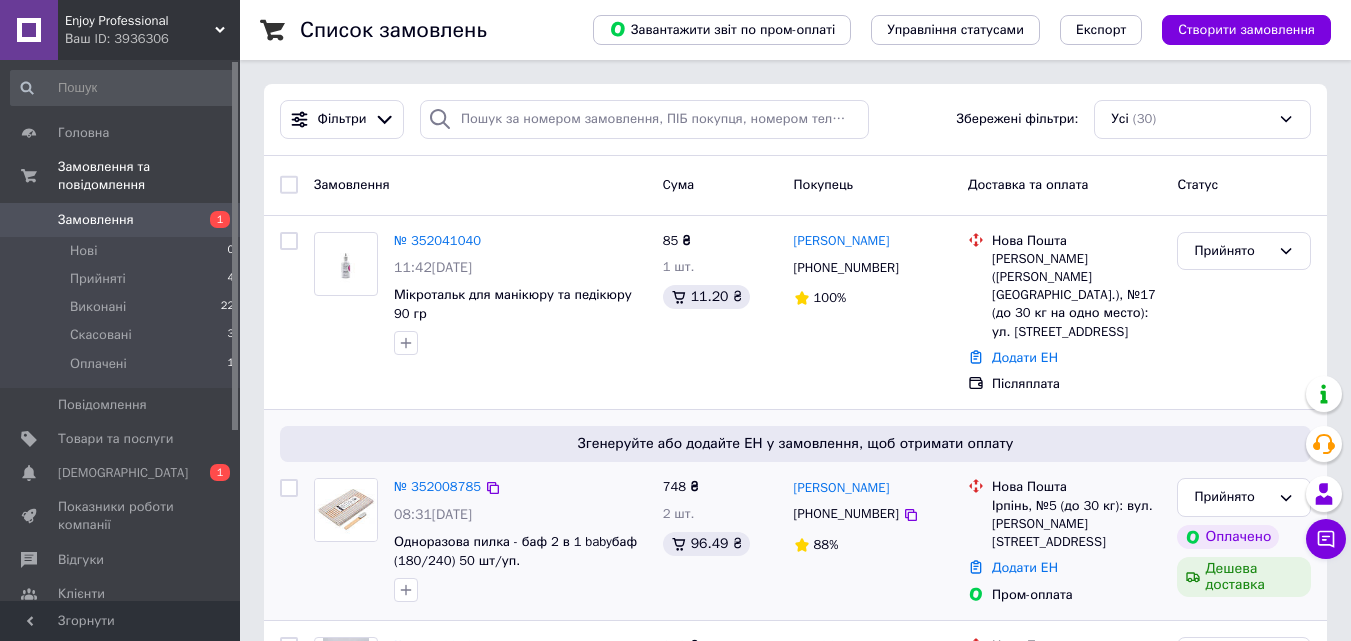 click on "Замовлення" at bounding box center (96, 220) 